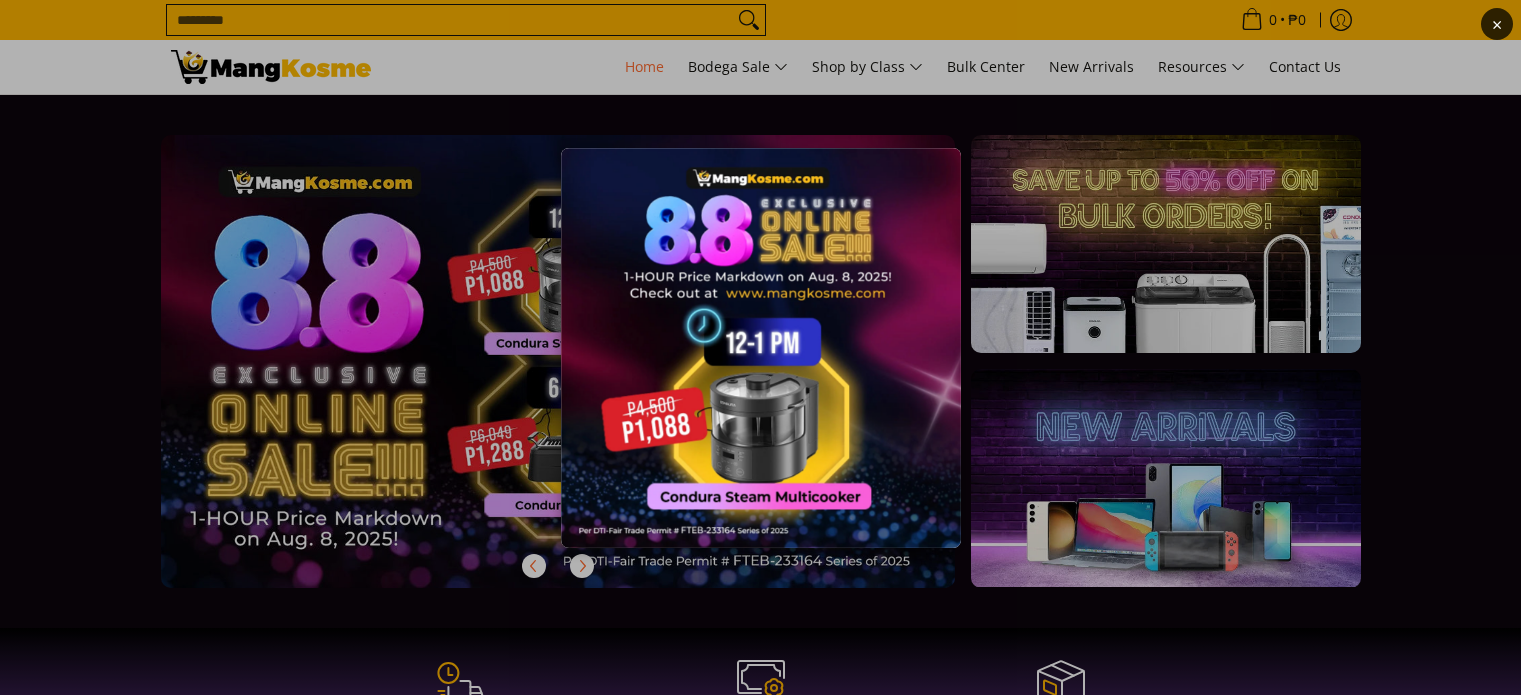 scroll, scrollTop: 0, scrollLeft: 0, axis: both 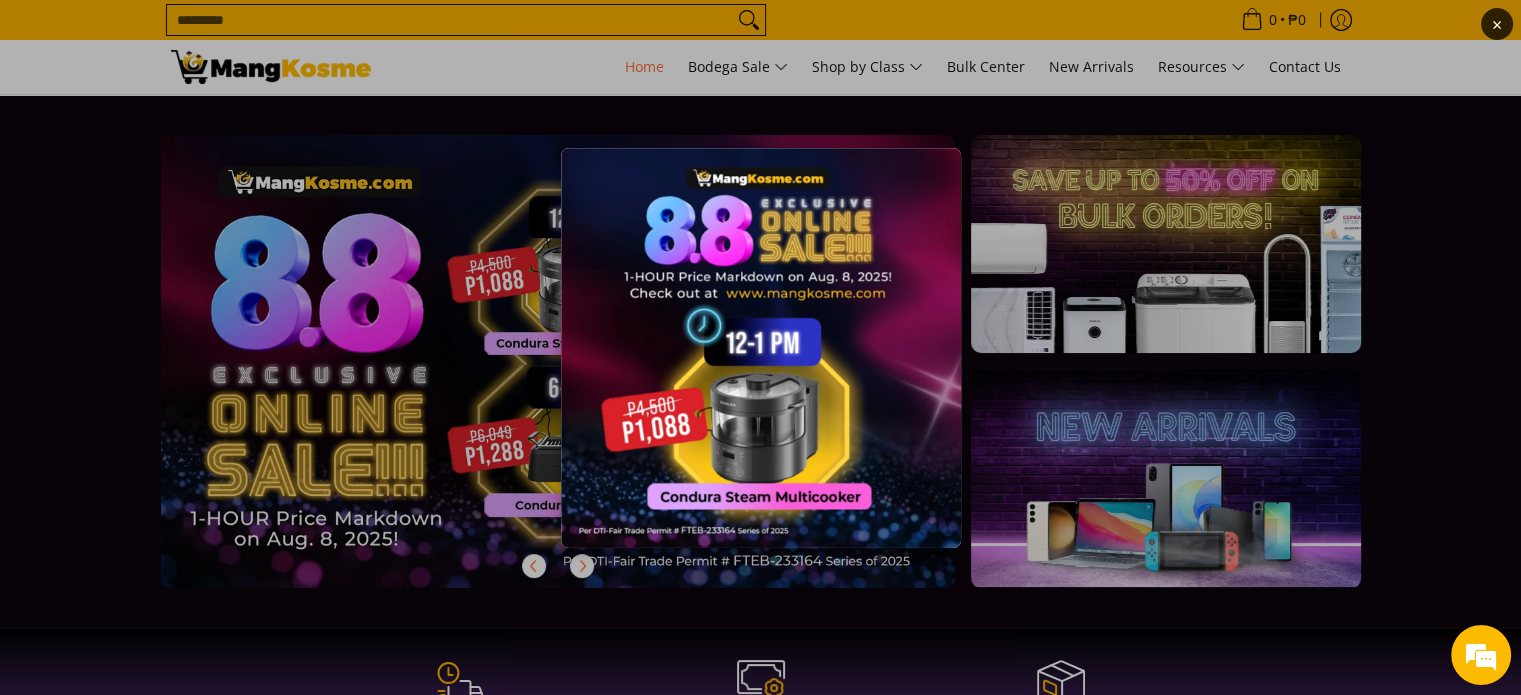 click on "×" at bounding box center [760, 347] 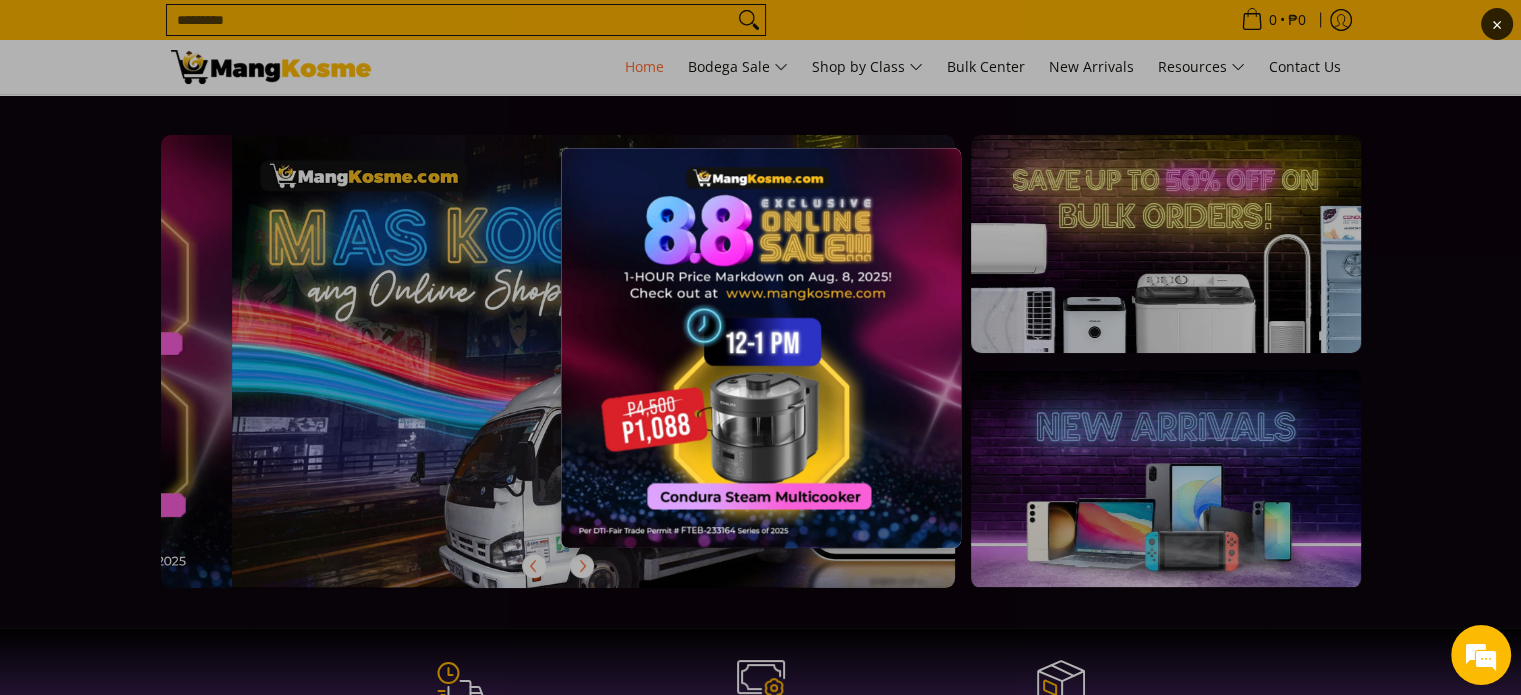 scroll, scrollTop: 0, scrollLeft: 795, axis: horizontal 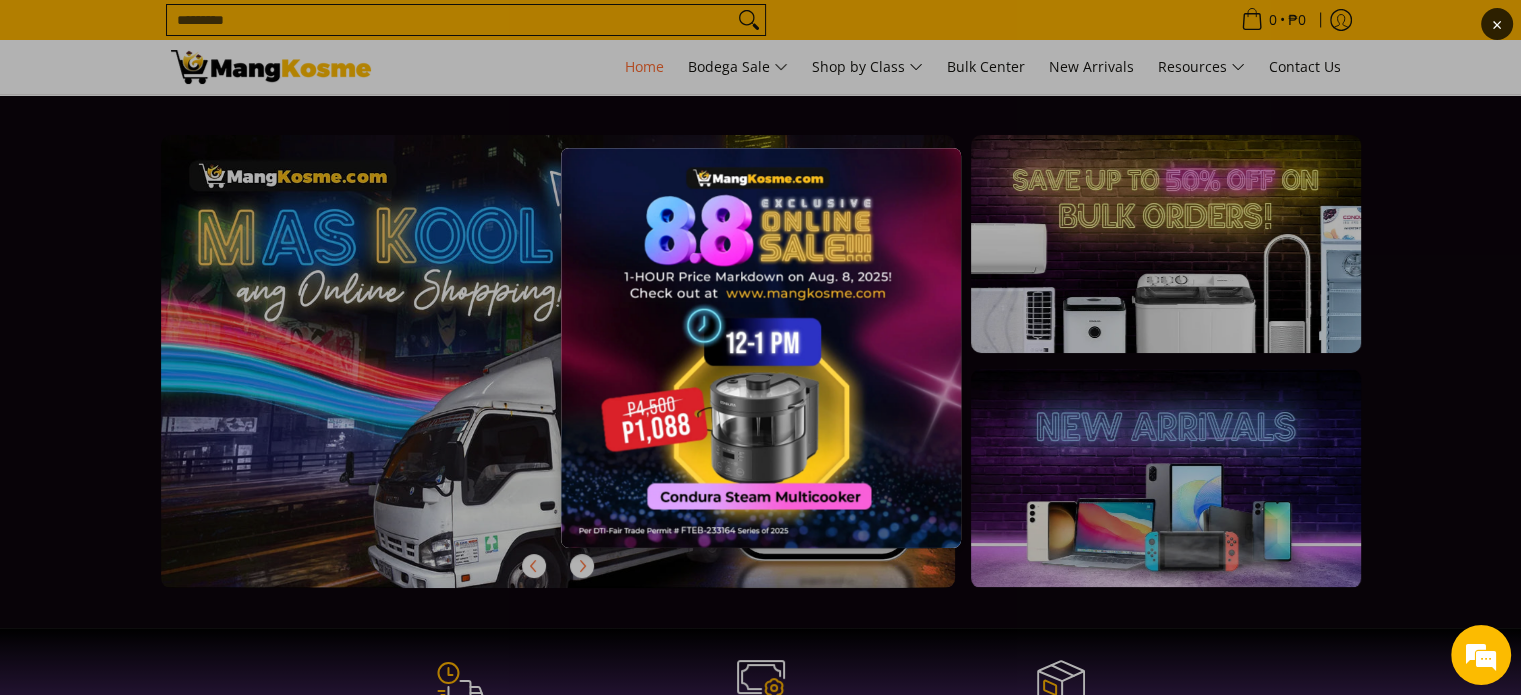 click on "×" at bounding box center (760, 347) 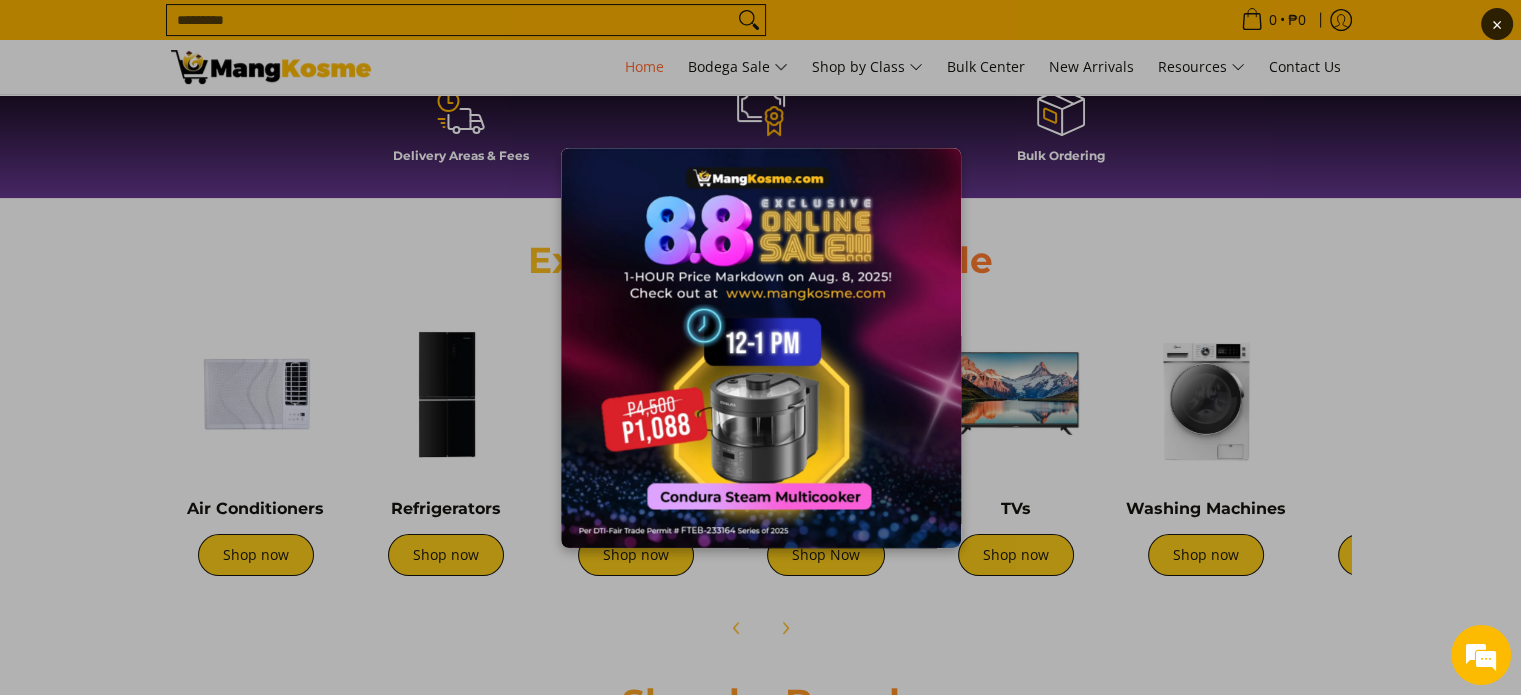 scroll, scrollTop: 576, scrollLeft: 0, axis: vertical 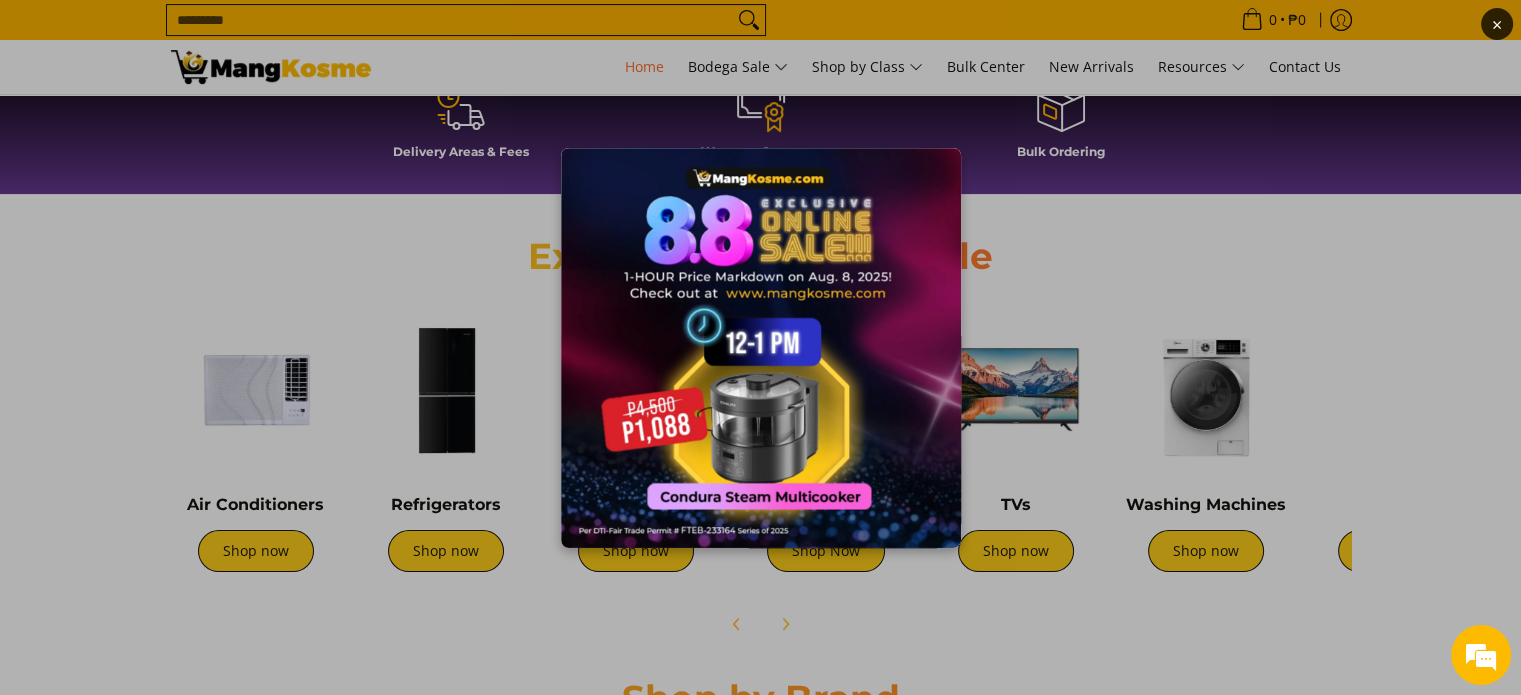 click at bounding box center [761, 348] 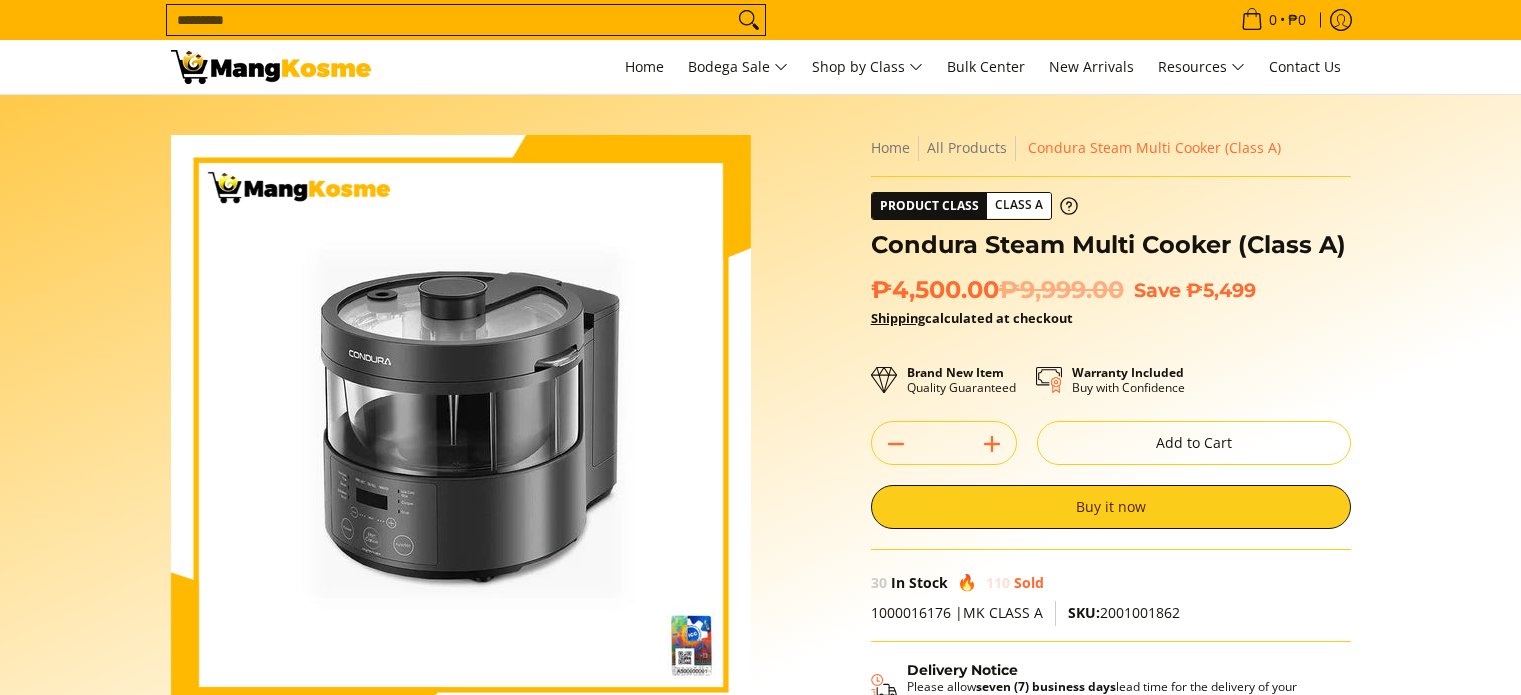 scroll, scrollTop: 0, scrollLeft: 0, axis: both 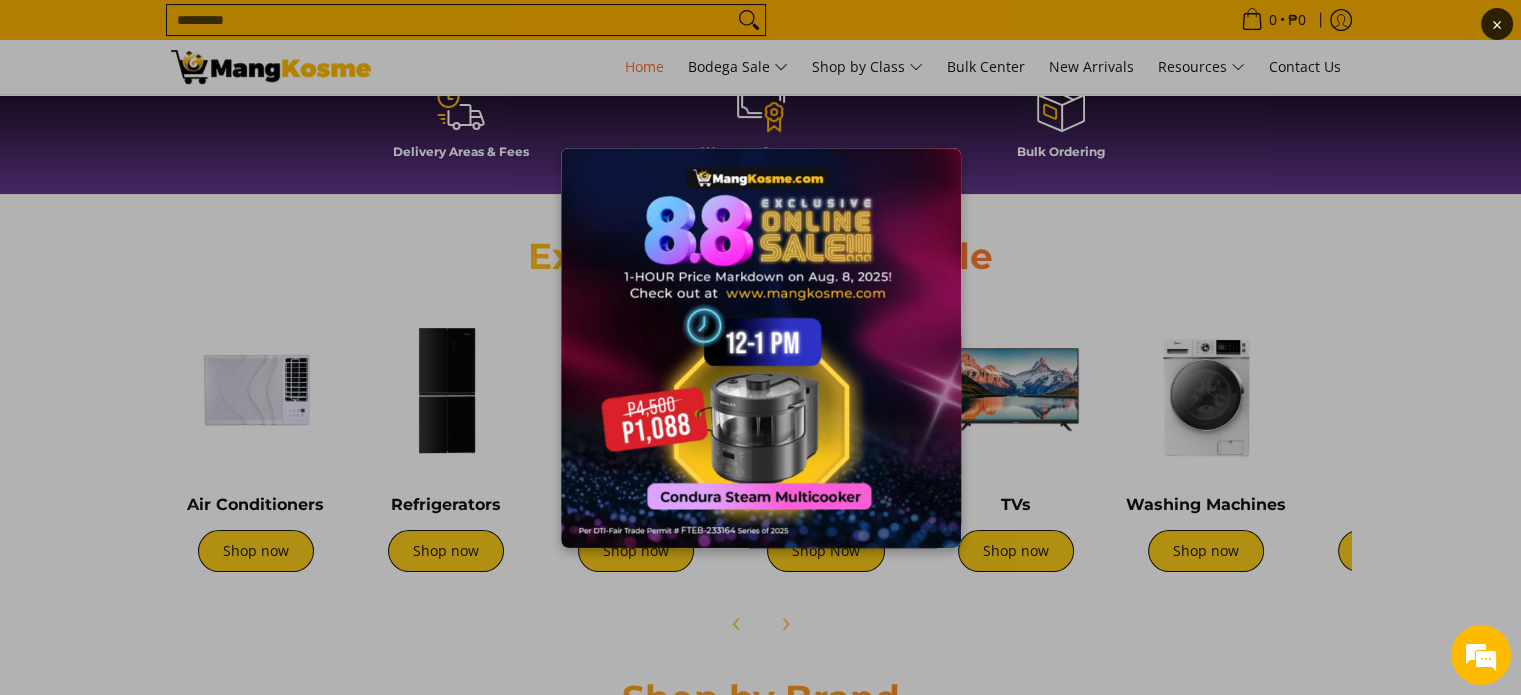 click on "×" at bounding box center (760, 347) 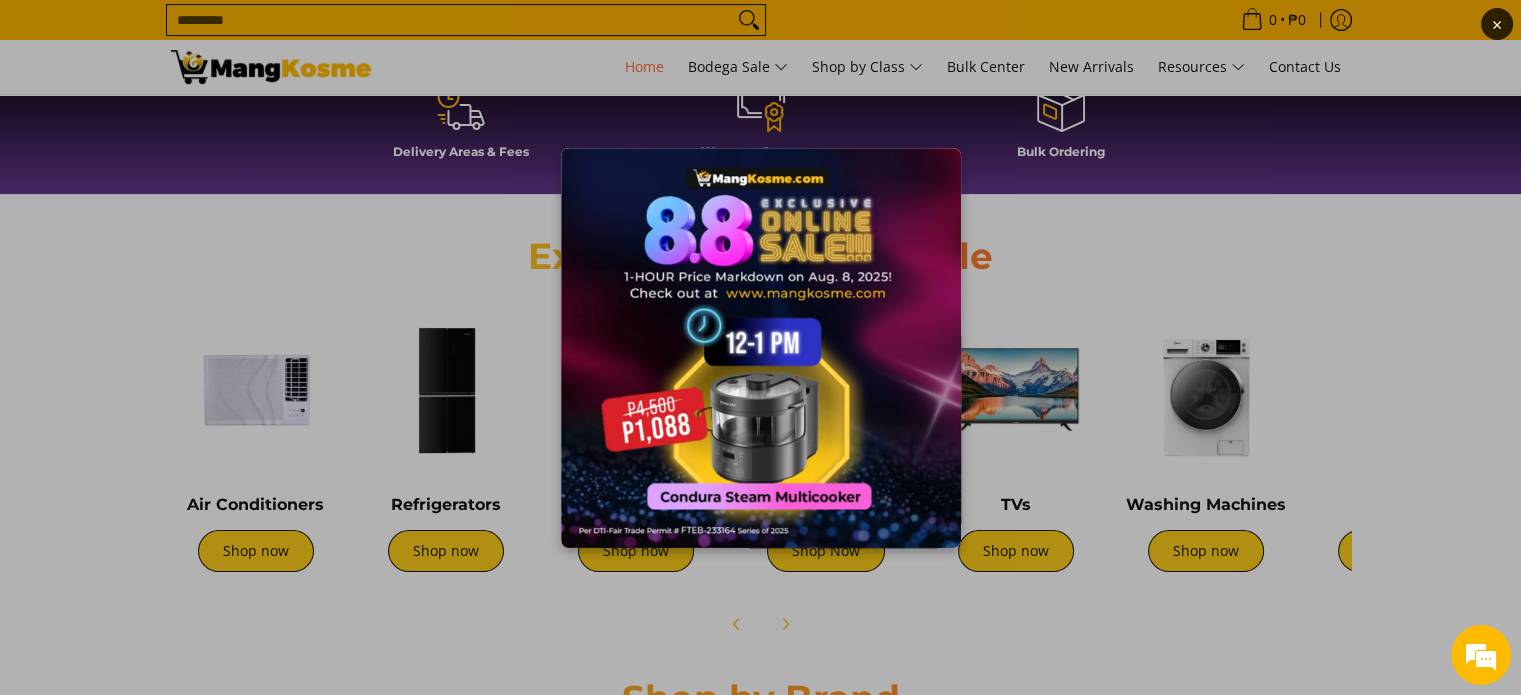 click on "×" at bounding box center (760, 347) 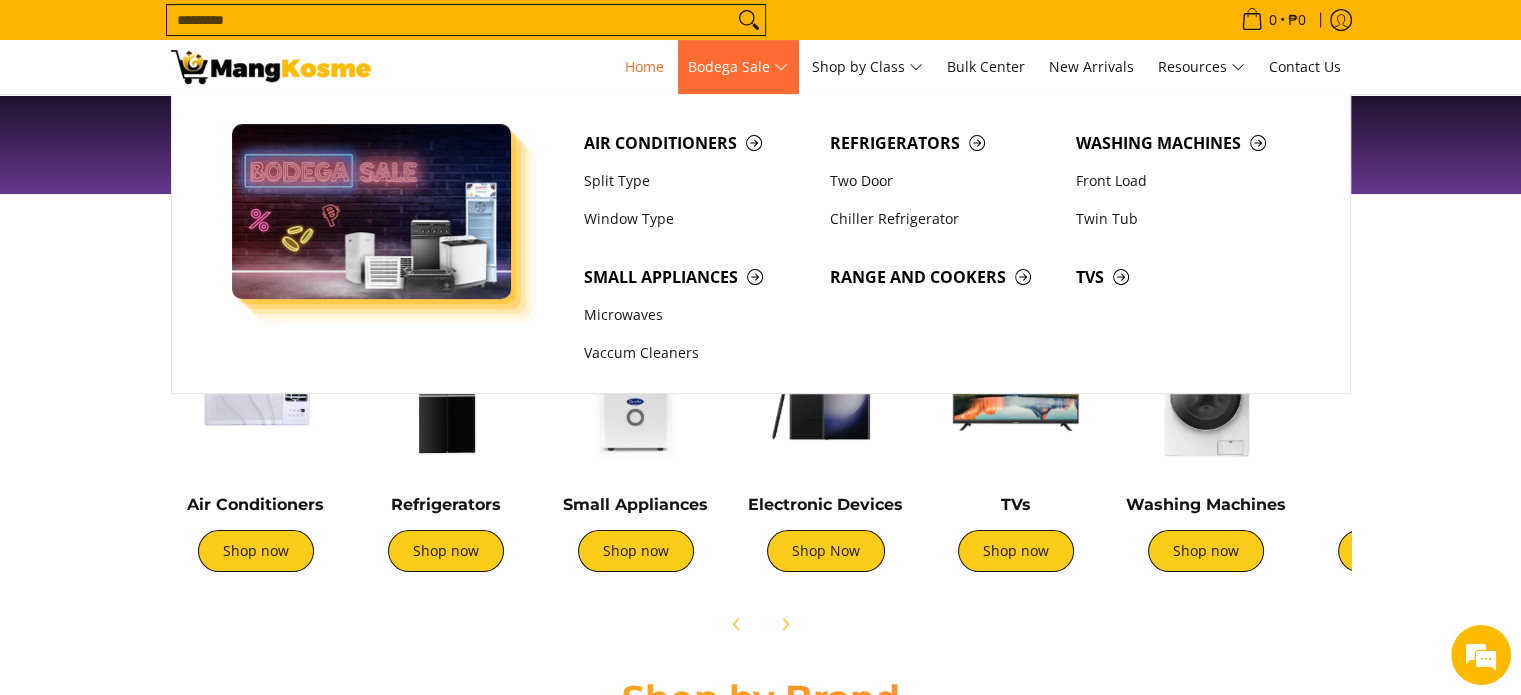 click on "Bodega Sale" at bounding box center (738, 67) 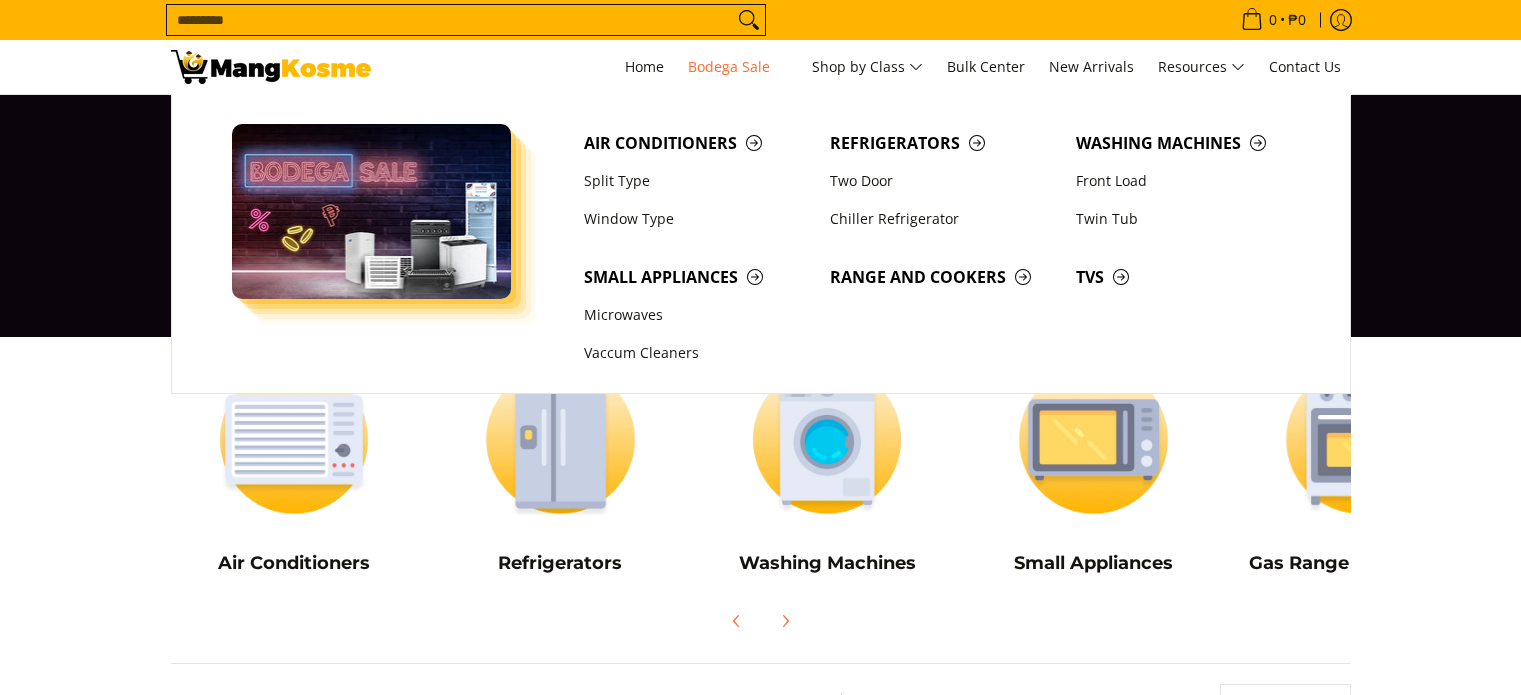 scroll, scrollTop: 0, scrollLeft: 0, axis: both 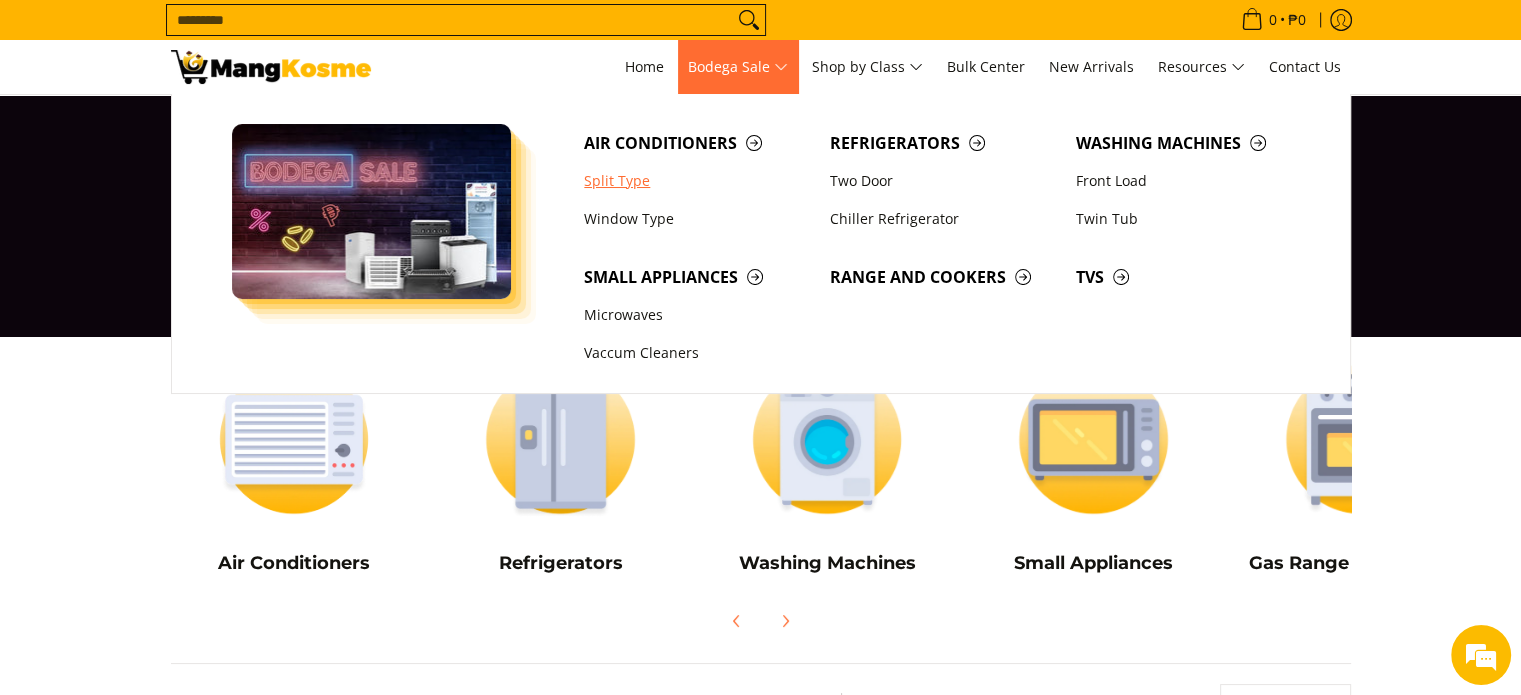 click on "Split Type" at bounding box center (697, 181) 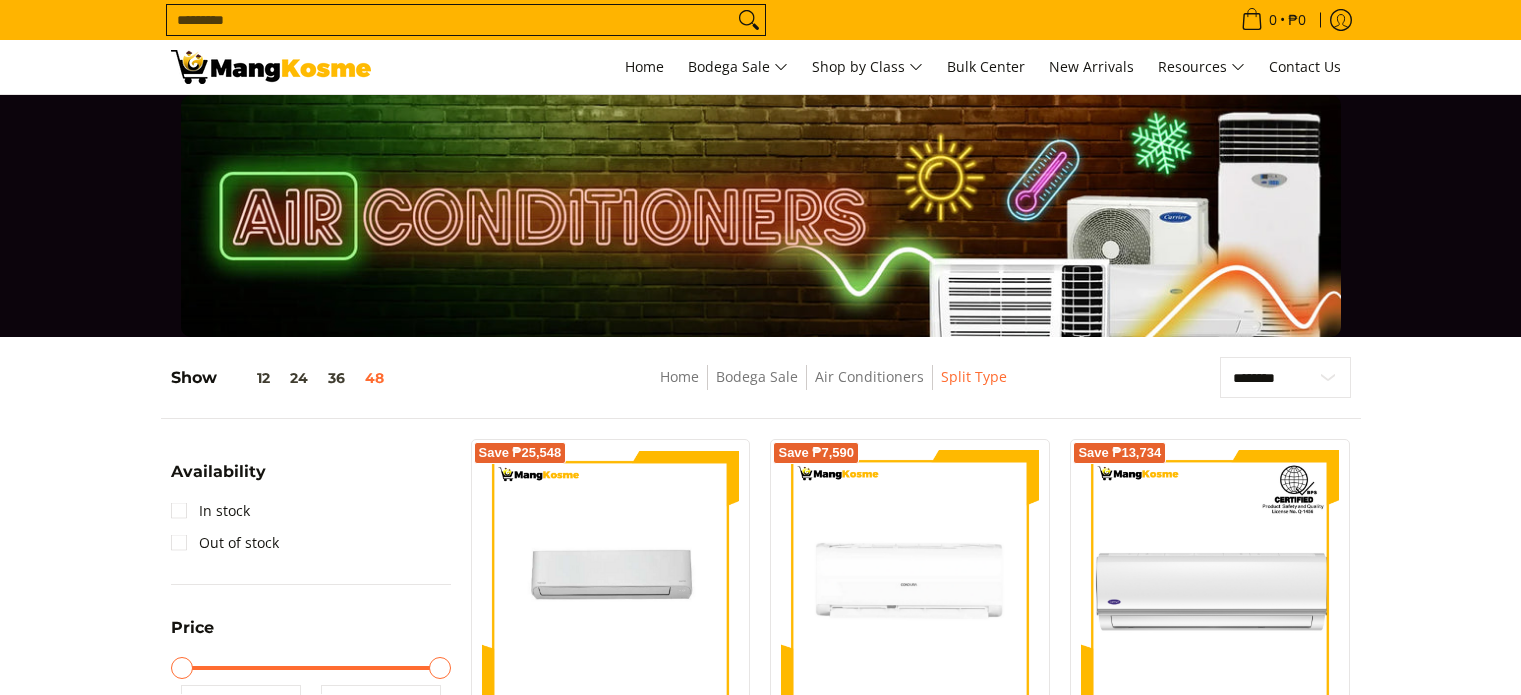 scroll, scrollTop: 0, scrollLeft: 0, axis: both 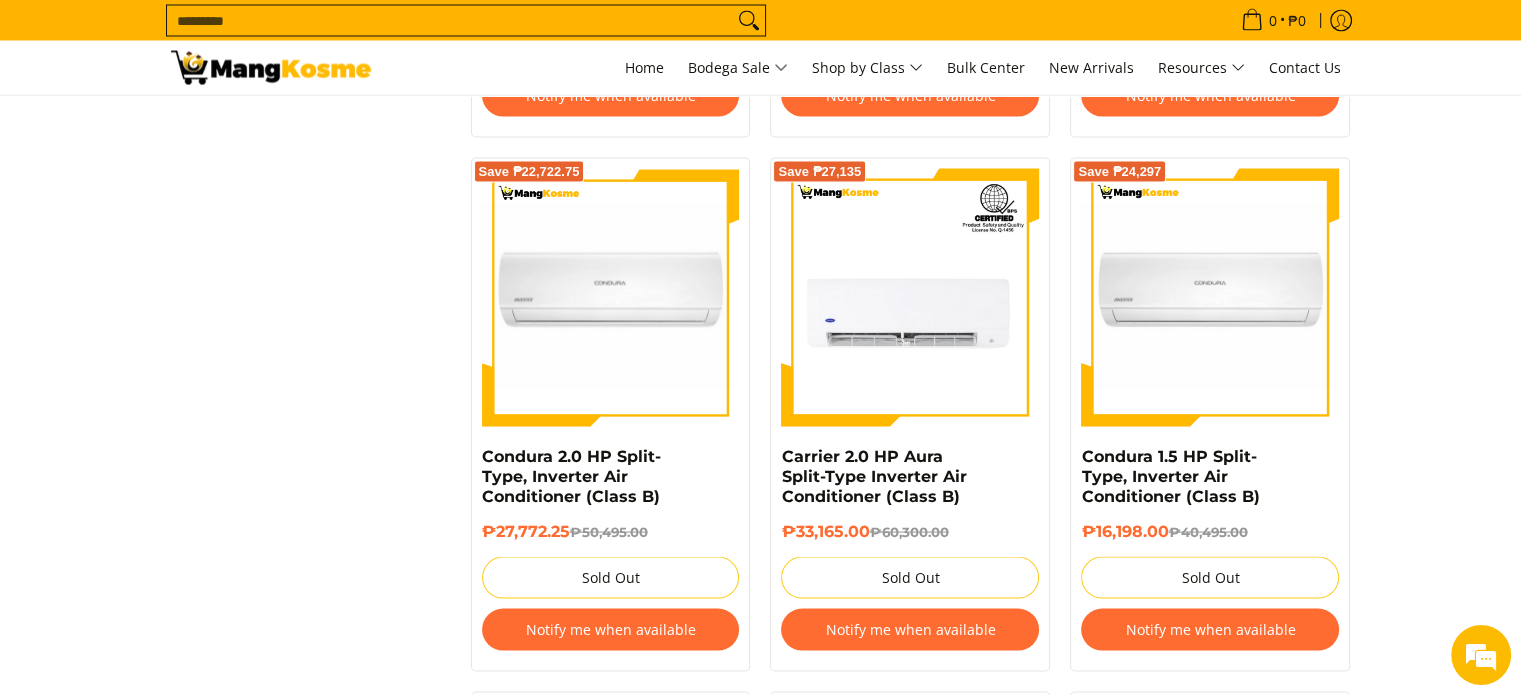 click on "Notify me when available" at bounding box center (1210, 629) 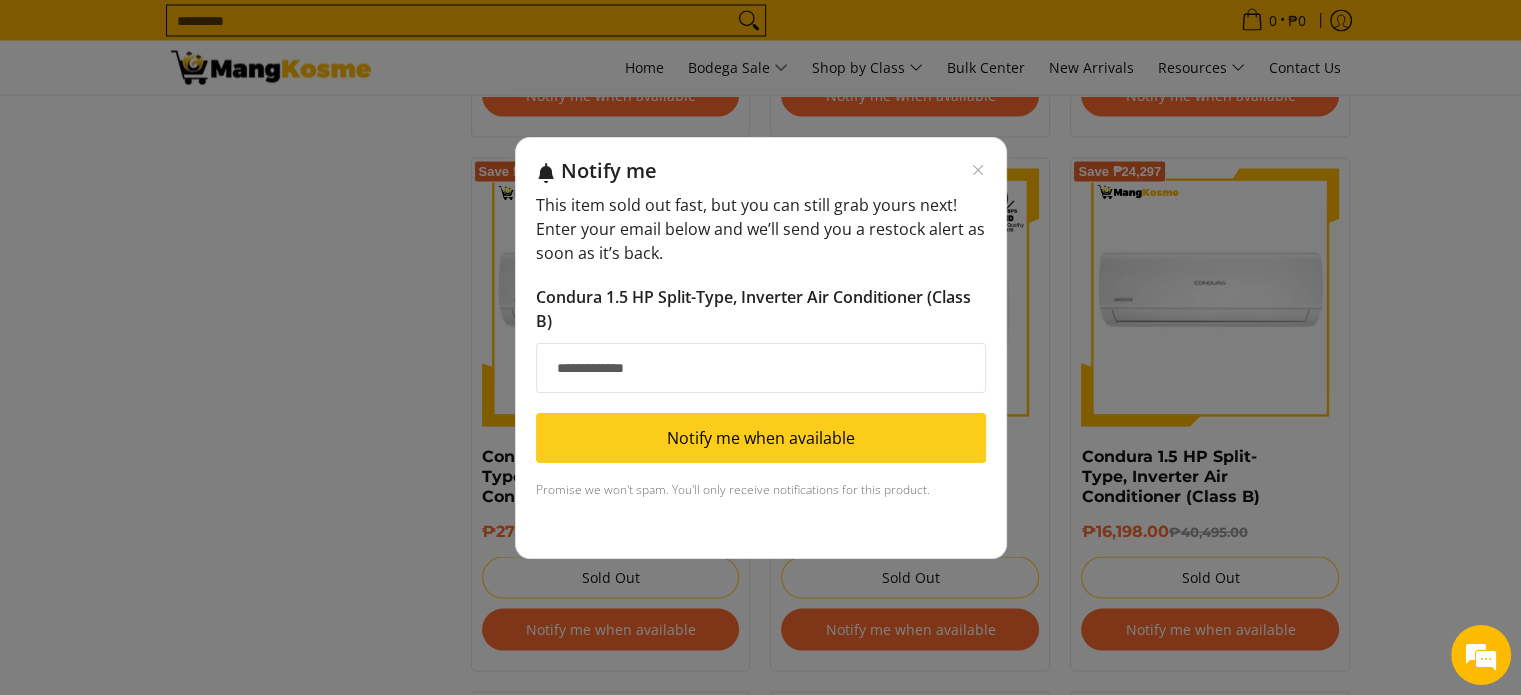 click on "Email address" at bounding box center [761, 368] 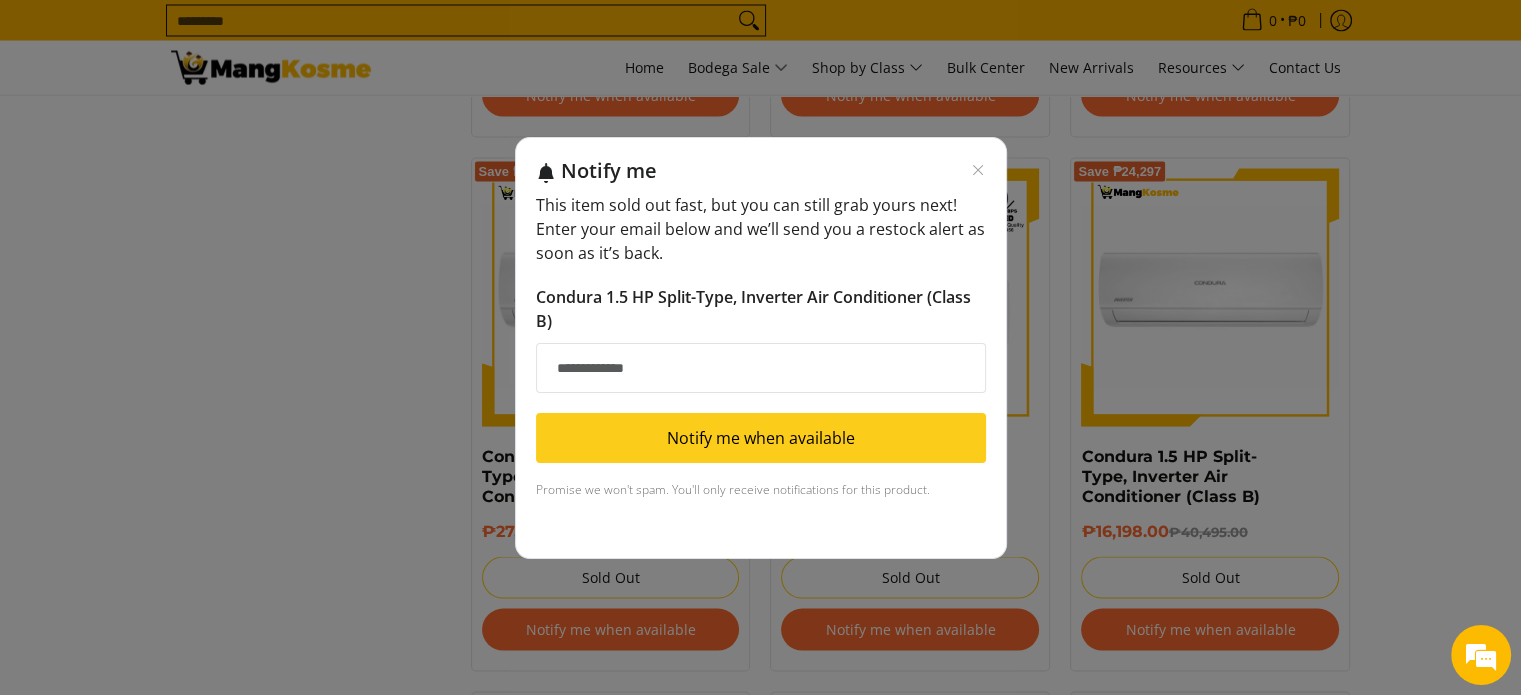 click on "Notify me This item sold out fast, but you can still grab yours next! Enter your email below and we’ll send you a restock alert as soon as it’s back. Condura 1.5 HP Split-Type, Inverter Air Conditioner (Class B) Email address Notify me when available Promise we won't spam. You'll only receive notifications for this product. Powered by Stoq" at bounding box center (760, 347) 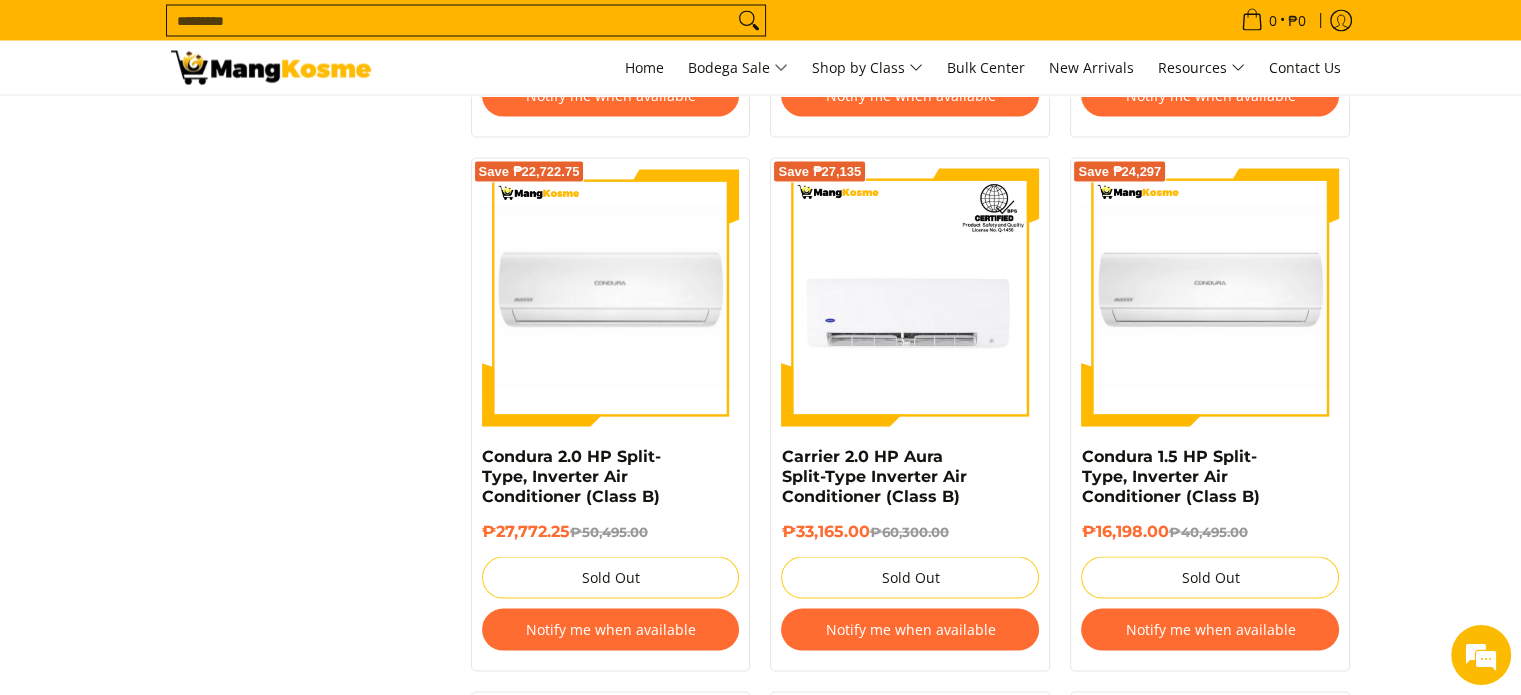 click on "**********" at bounding box center [761, 770] 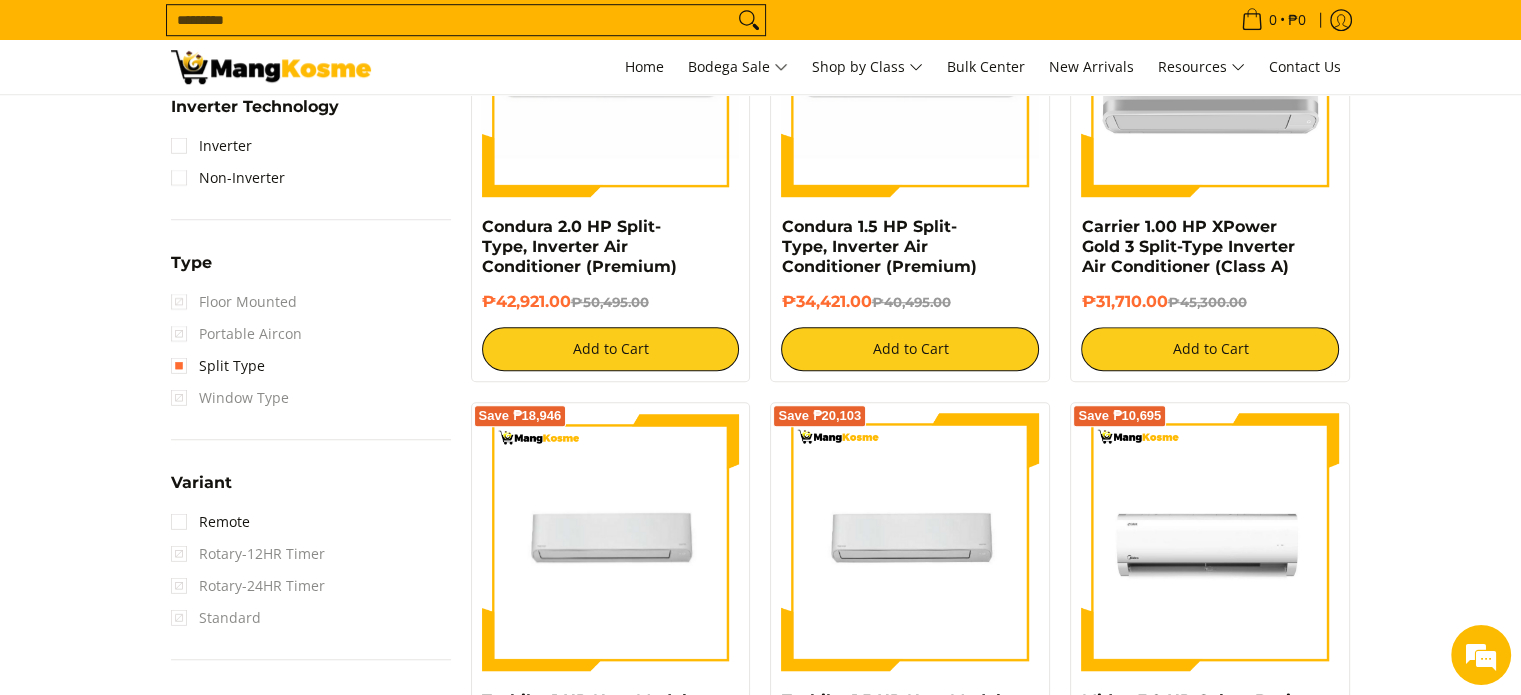 scroll, scrollTop: 1456, scrollLeft: 0, axis: vertical 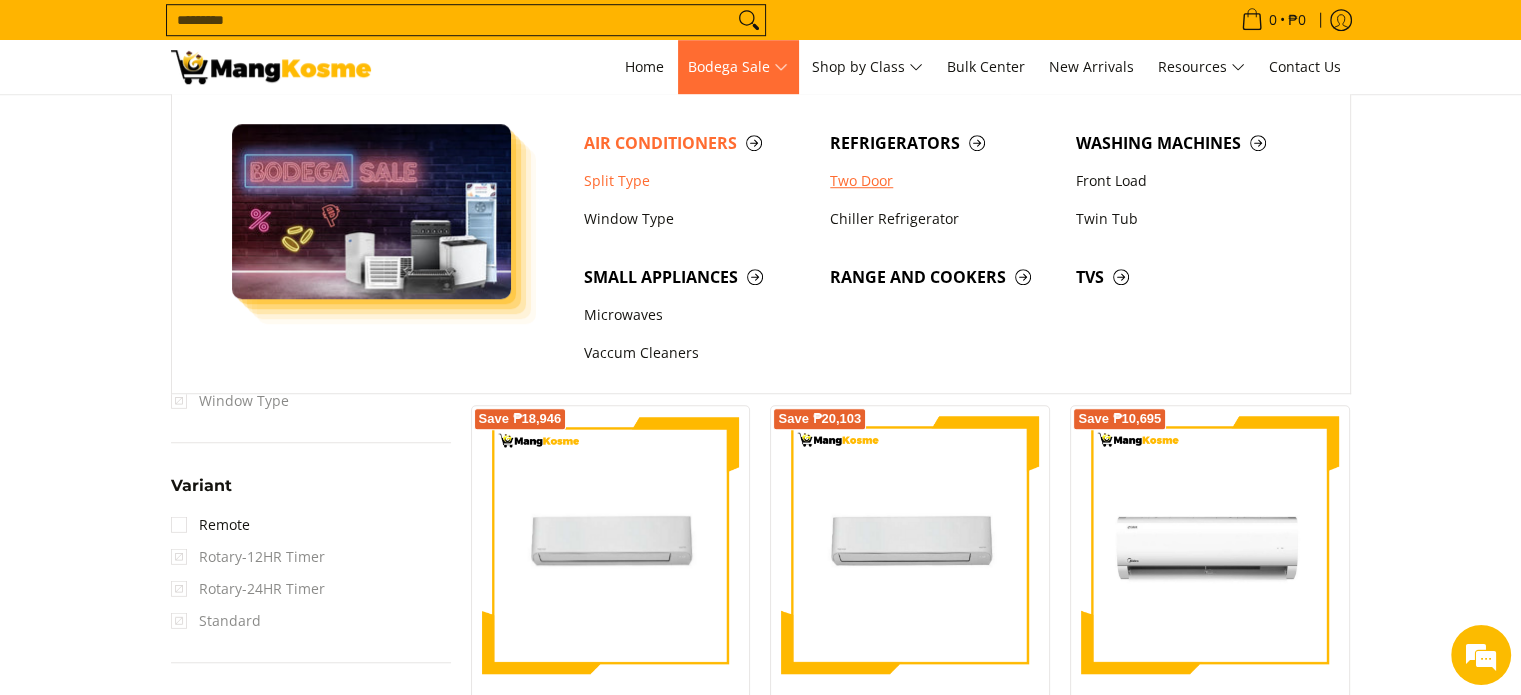 click on "Two Door" at bounding box center [943, 181] 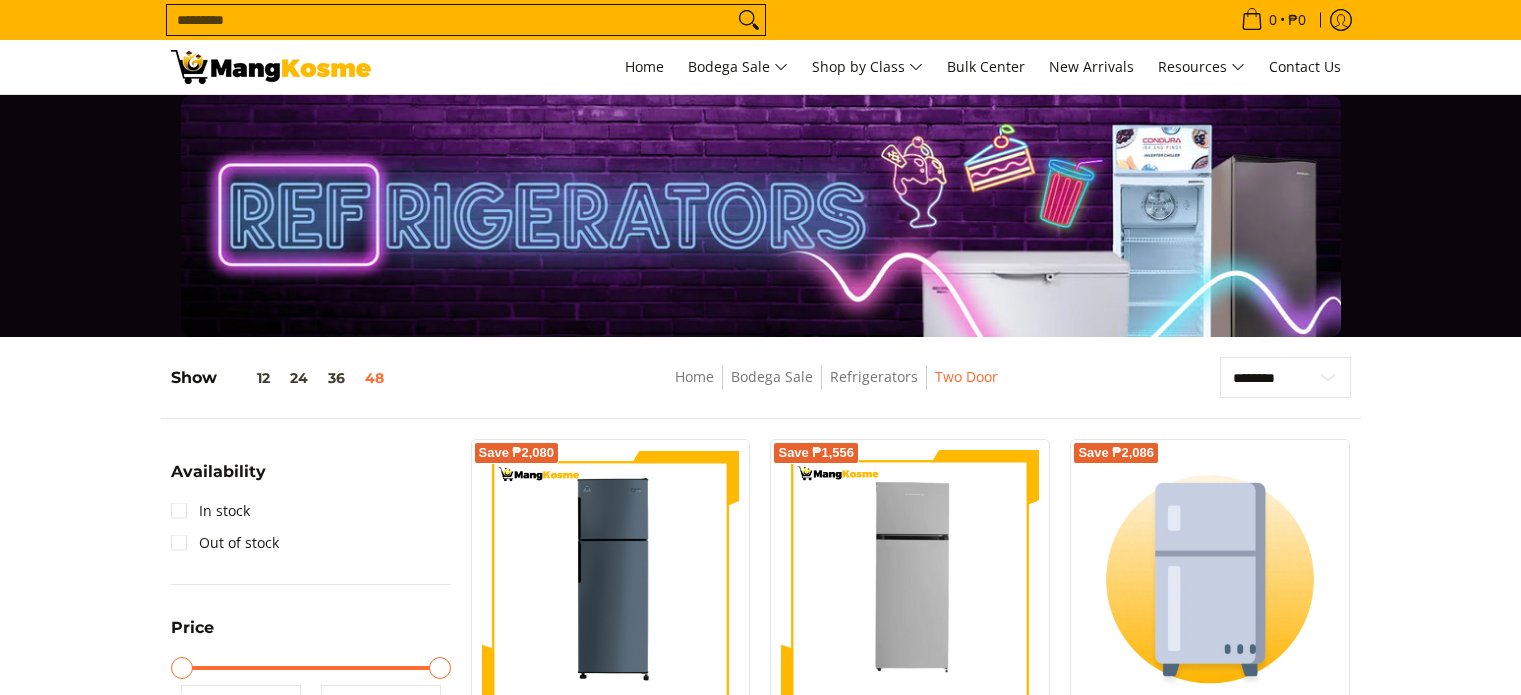 scroll, scrollTop: 283, scrollLeft: 0, axis: vertical 